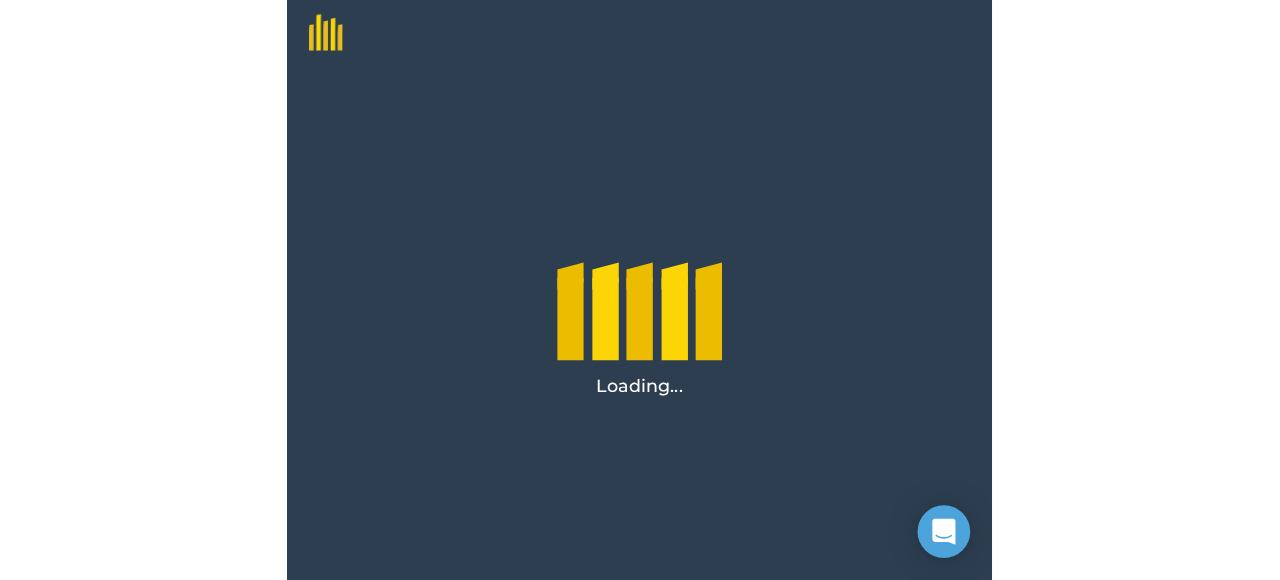 scroll, scrollTop: 0, scrollLeft: 0, axis: both 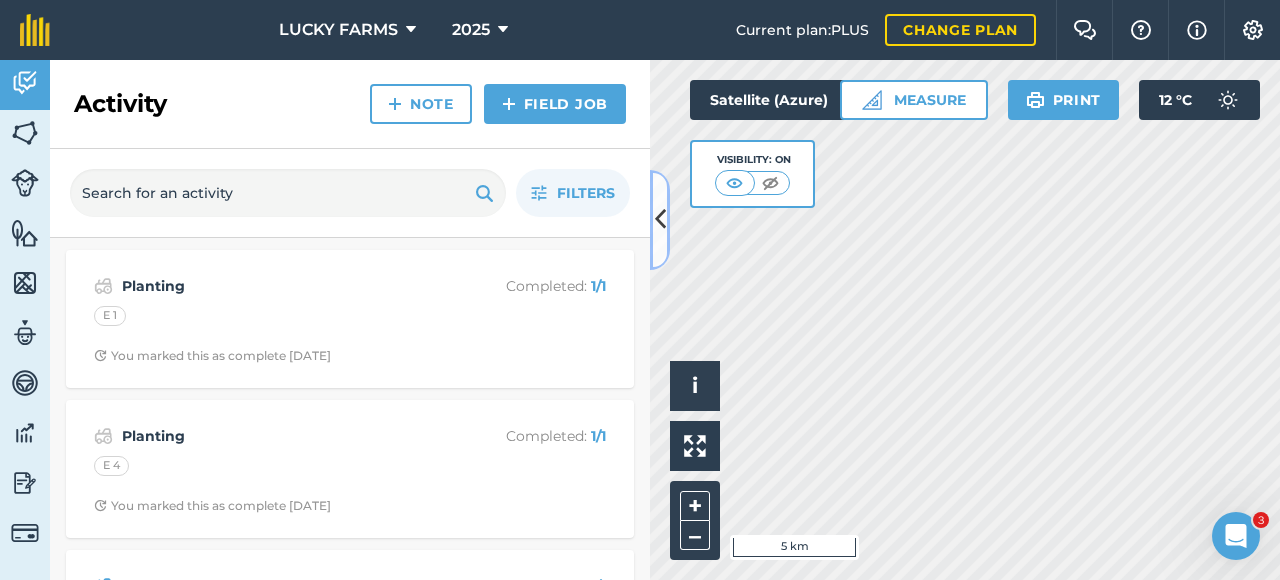 click at bounding box center [660, 219] 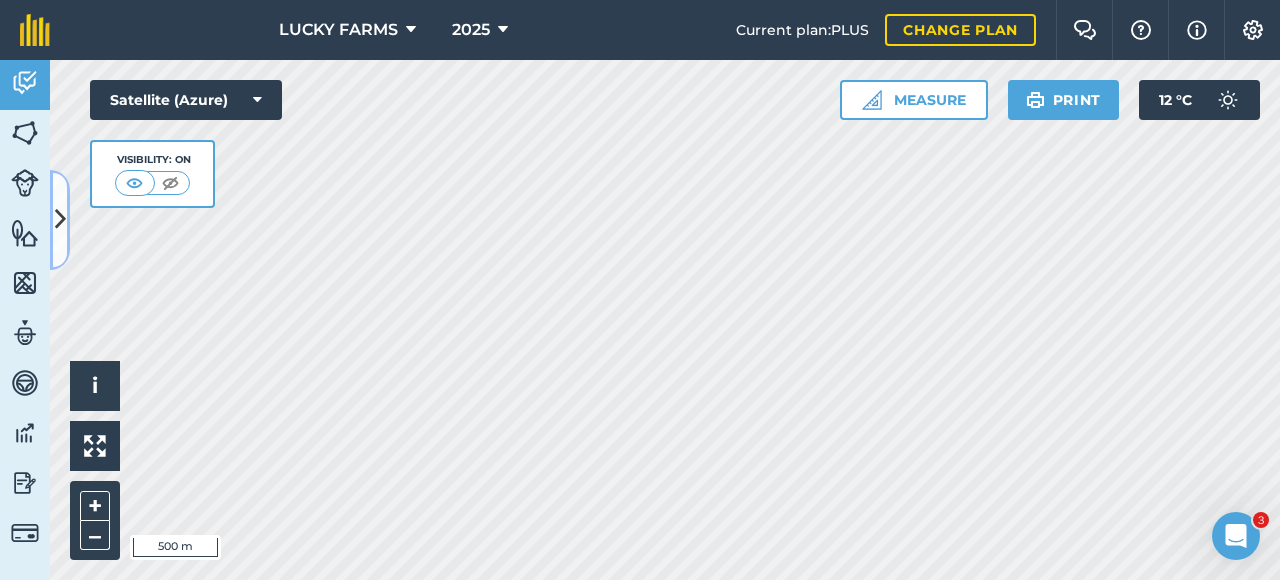click at bounding box center (60, 219) 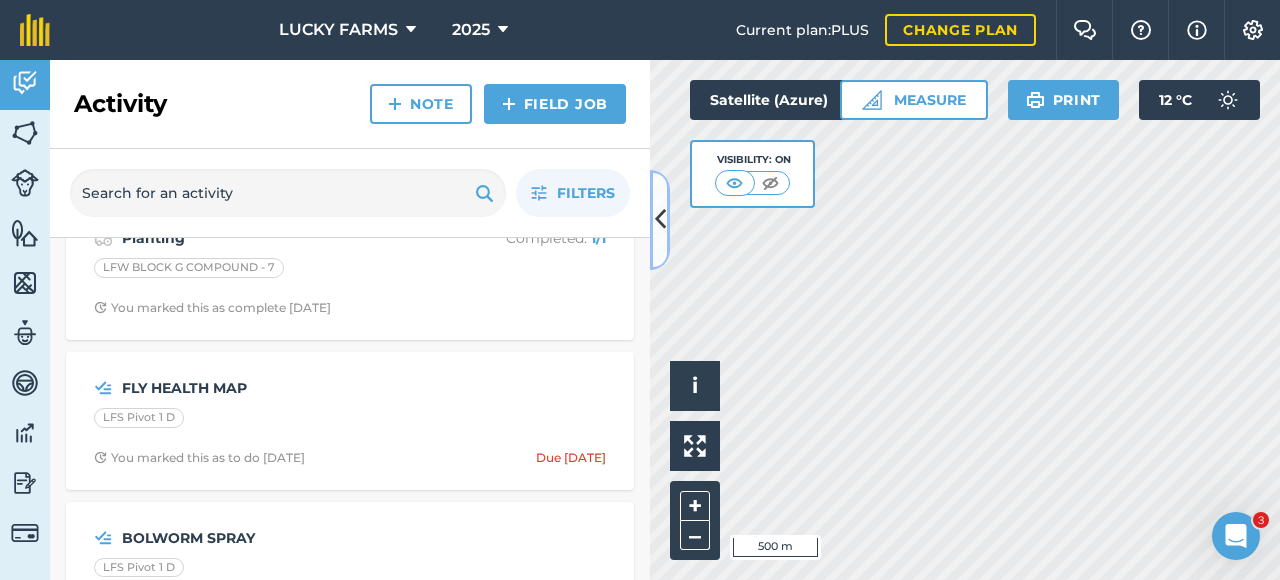 scroll, scrollTop: 800, scrollLeft: 0, axis: vertical 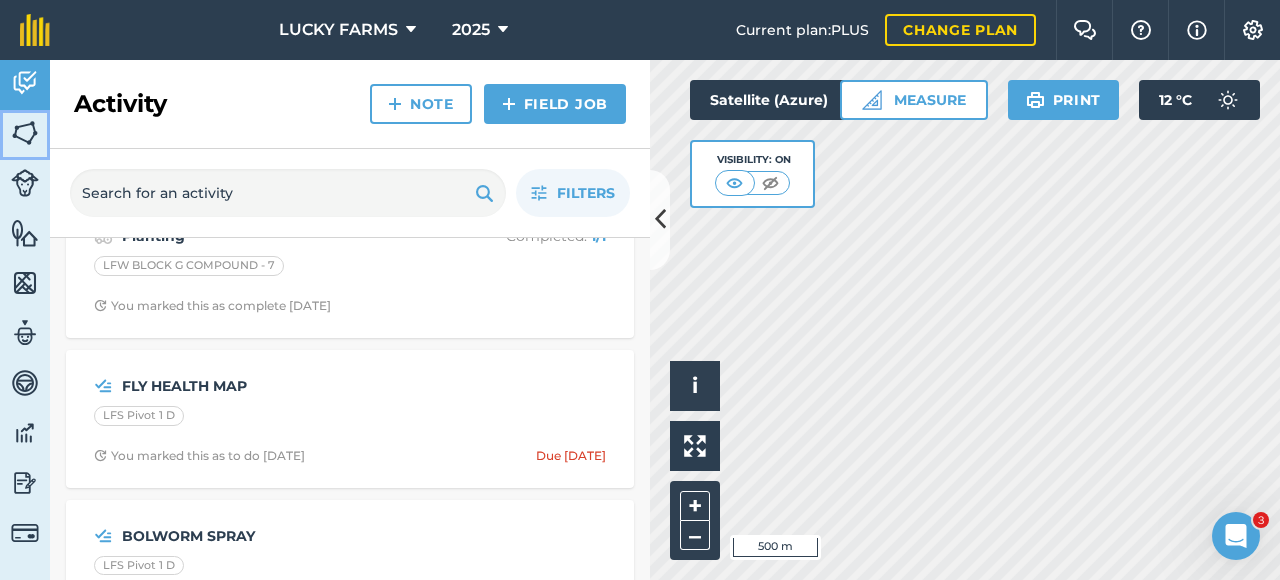 click at bounding box center (25, 133) 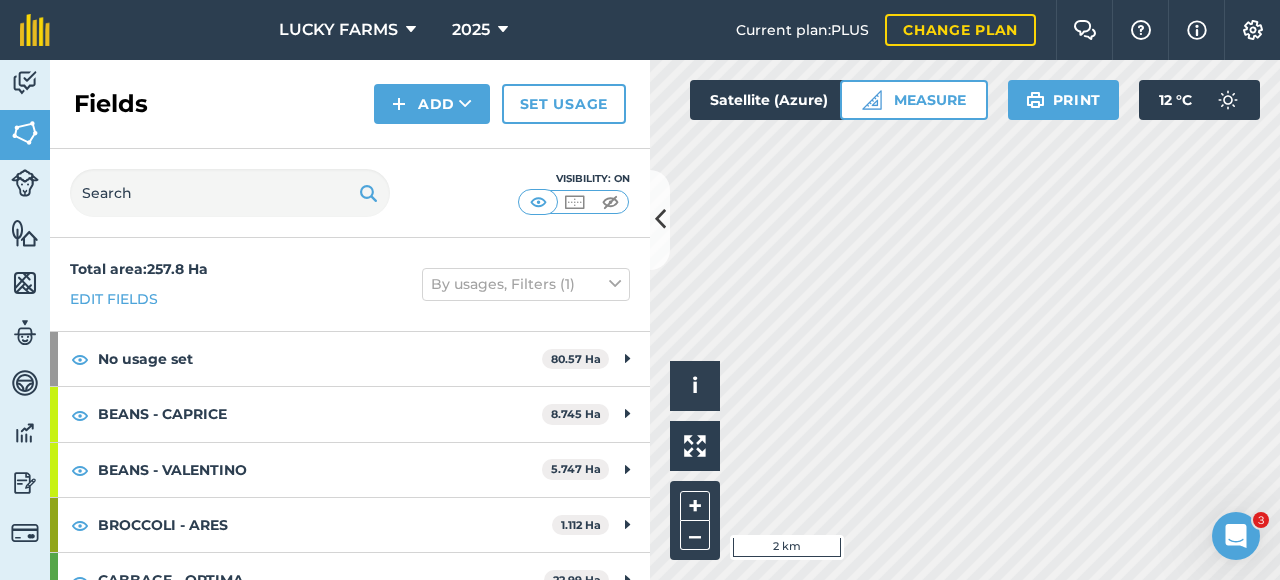 click on "LUCKY FARMS 2025 Current plan :  PLUS   Change plan Farm Chat Help Info Settings LUCKY FARMS  -  2025 Reproduced with the permission of  Microsoft Printed on  [DATE] Field usages No usage set BEANS - CAPRICE BEANS - [PERSON_NAME] BEANS - [PERSON_NAME] - ARES CABBAGE - OPTIMA CARROTS - ALLYANCE CARROTS - BALTIMORE CARROTS - CARROTS- SOPRANO CARROTS - SUBITO CARROTS - SUBITO CARROTS - VERANO CAULIFLOWER - SPACESTAR CAULIFLOWER - TWISTER CORN - P2432PW CORN-SWEET - DRIVER CORN-SWEET - KHAN CORN-SWEET - [PERSON_NAME]-SWEET - ODESSEY GOURD/MARROW/SQUASH - RESPECT F1 LETTUCE - GRANDSLAM LETTUCE - GREENMOON LETTUCE - LETTUCE ICERING LETTUCE - [PERSON_NAME] LETTUCE - [PERSON_NAME] & GREEN MOON SPINACH - GREENWAVE Feature types BROCOLLI/CAULIFLOWER CABBAGE- OPTIMA CARROTS VERANO LETTUCE GRANDSLAM LETTUCE GREENMOON LETTUCE- [PERSON_NAME] CORN DRIVER Activity Fields Livestock Features Maps Team Vehicles Data Reporting Billing Tutorials Tutorials Fields   Add   Set usage Visibility: On Total area :  257.8   Ha 80.57" at bounding box center [640, 290] 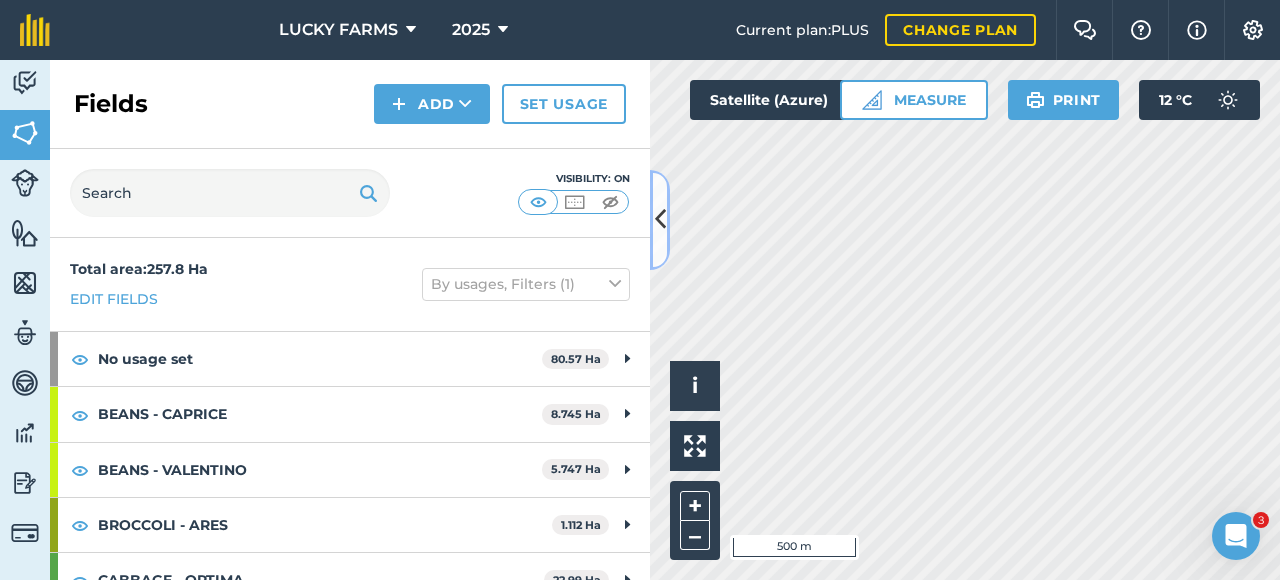 click at bounding box center [660, 220] 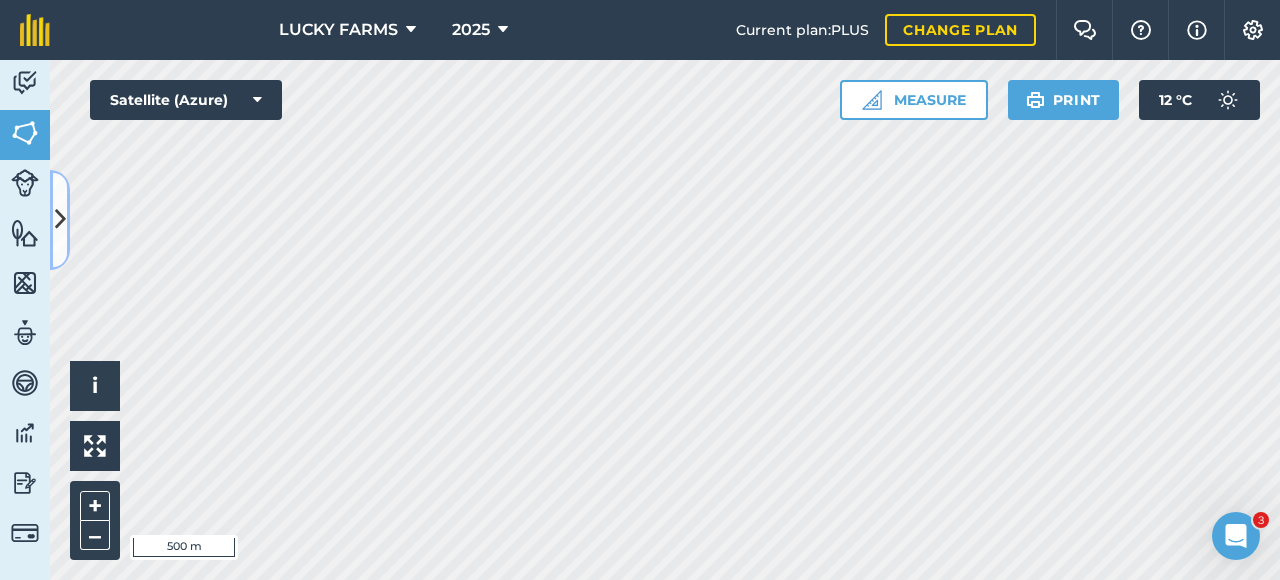 click at bounding box center [60, 219] 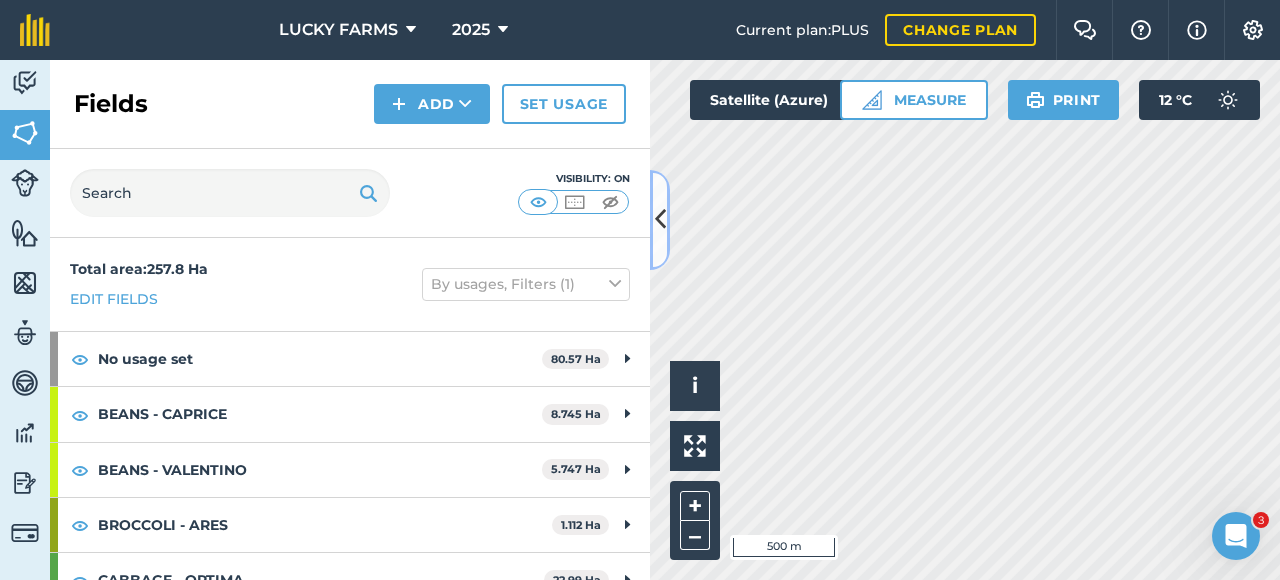 click at bounding box center [660, 220] 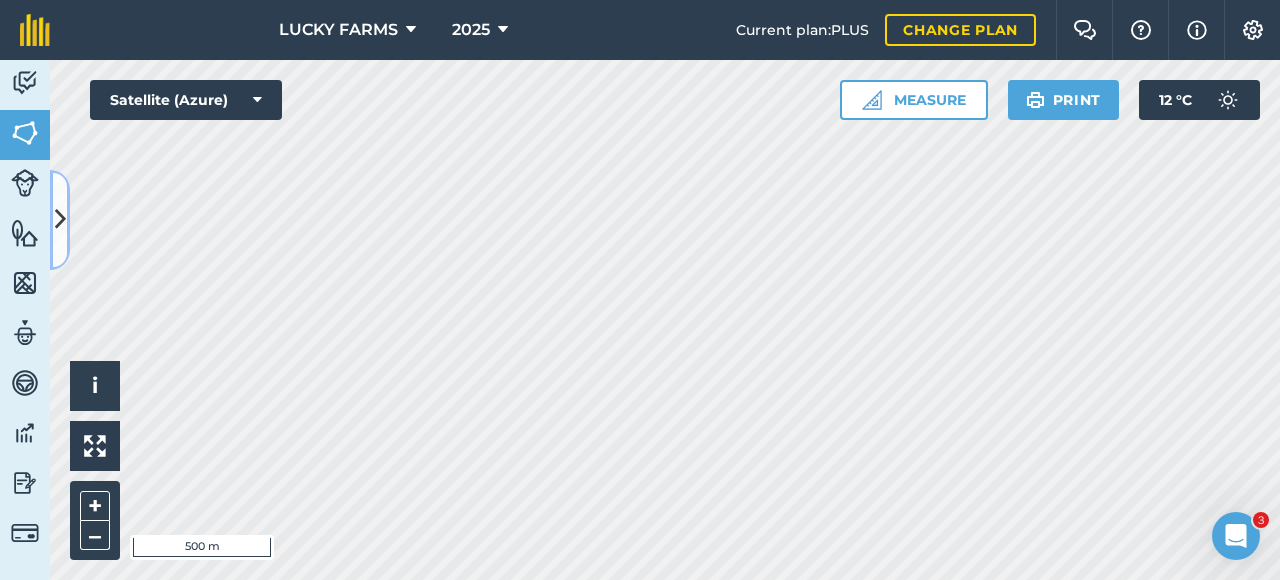 click at bounding box center [60, 220] 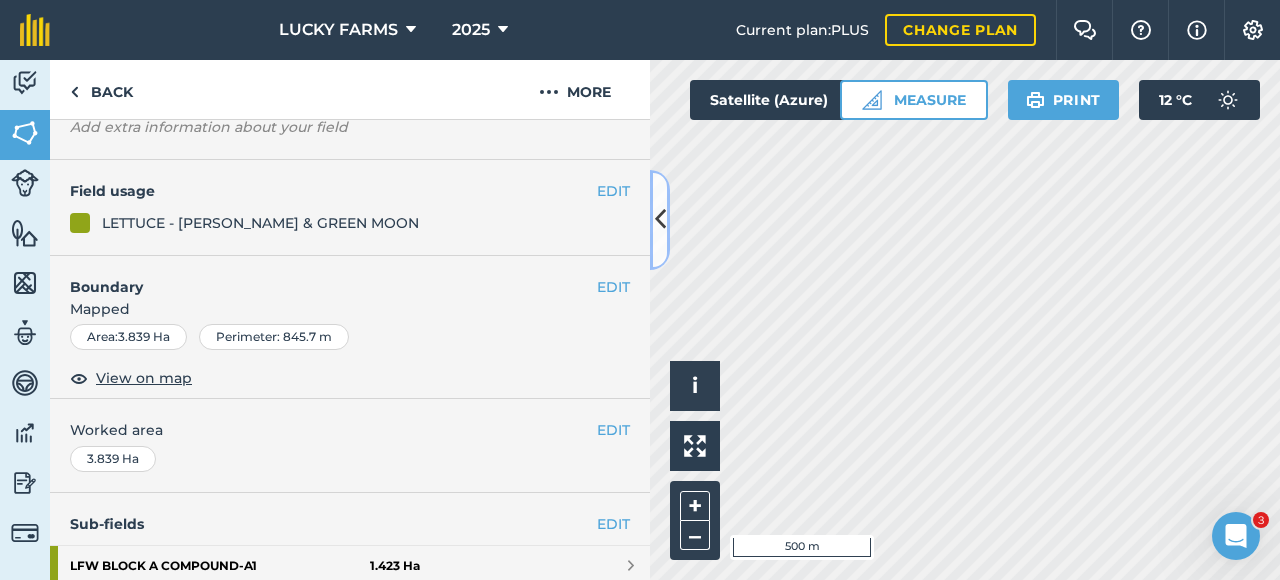 scroll, scrollTop: 100, scrollLeft: 0, axis: vertical 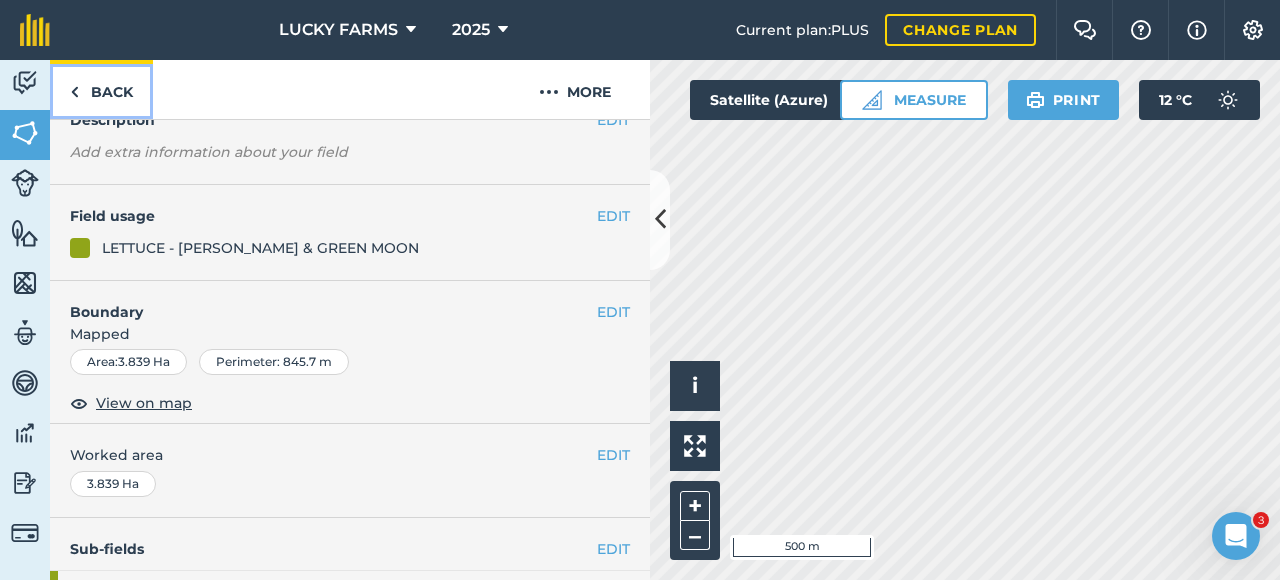 click on "Back" at bounding box center [101, 89] 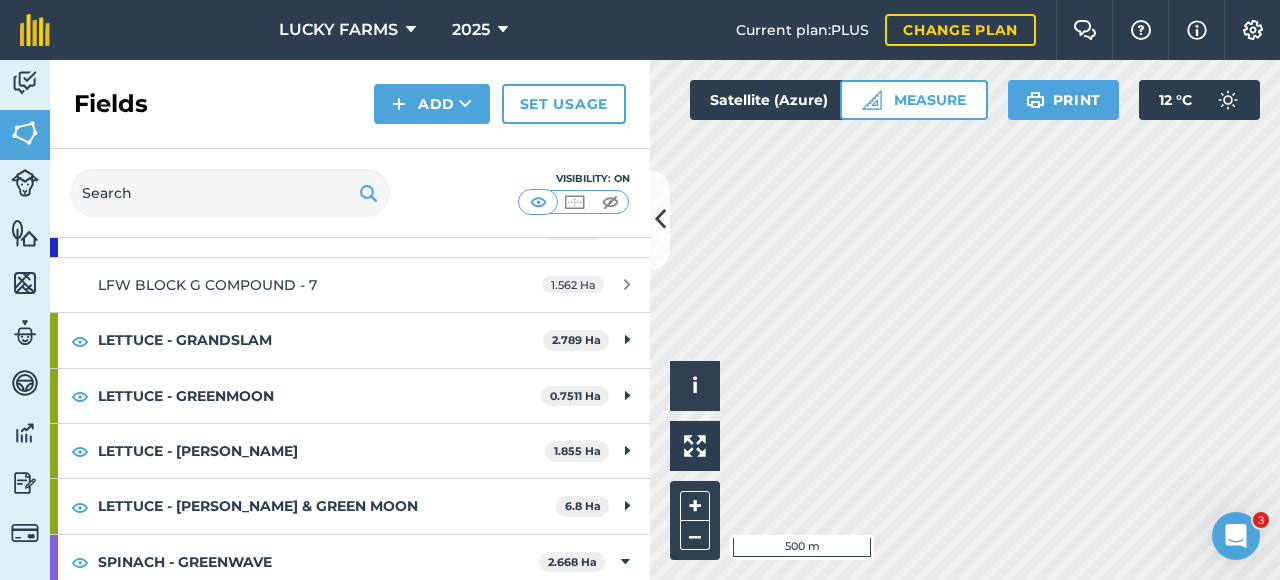 scroll, scrollTop: 2118, scrollLeft: 0, axis: vertical 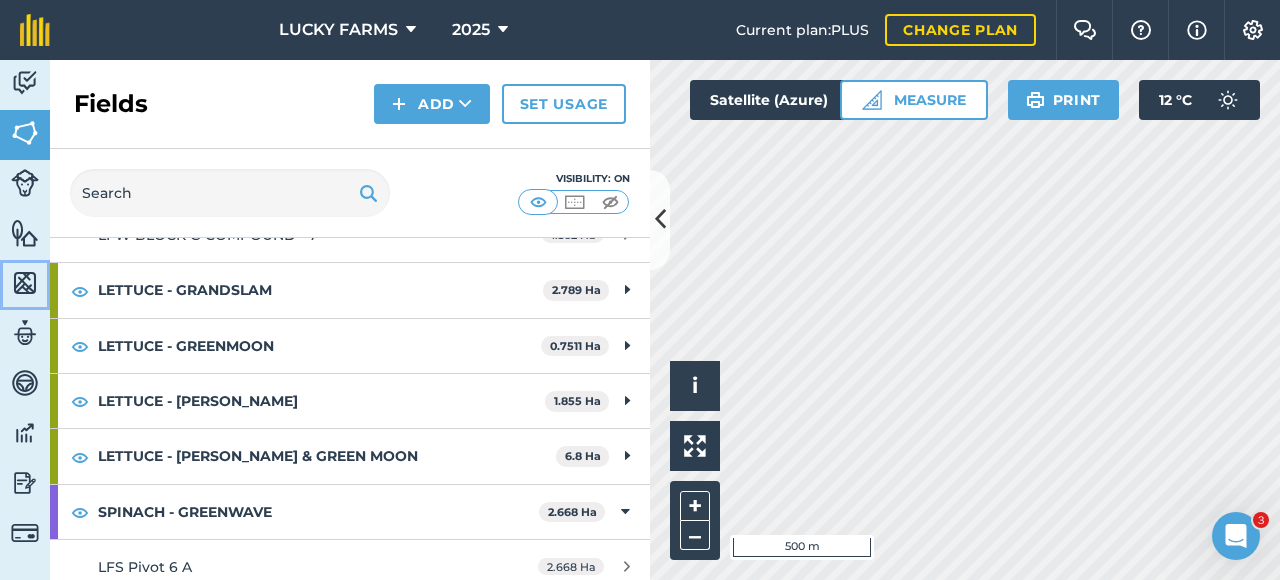 click at bounding box center (25, 283) 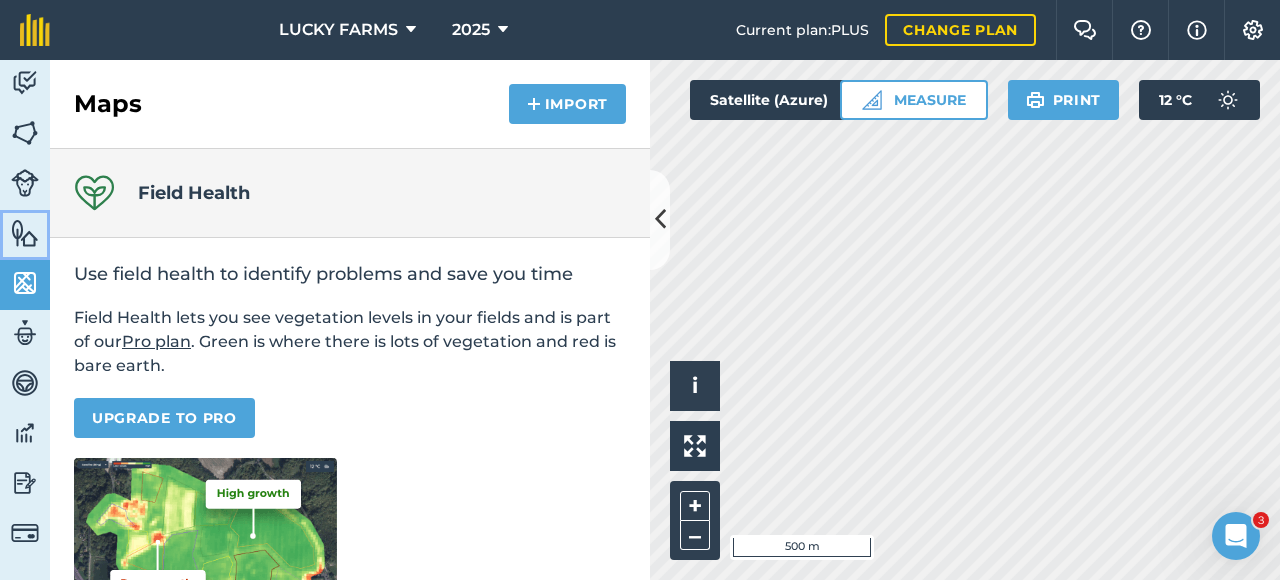 click at bounding box center (25, 233) 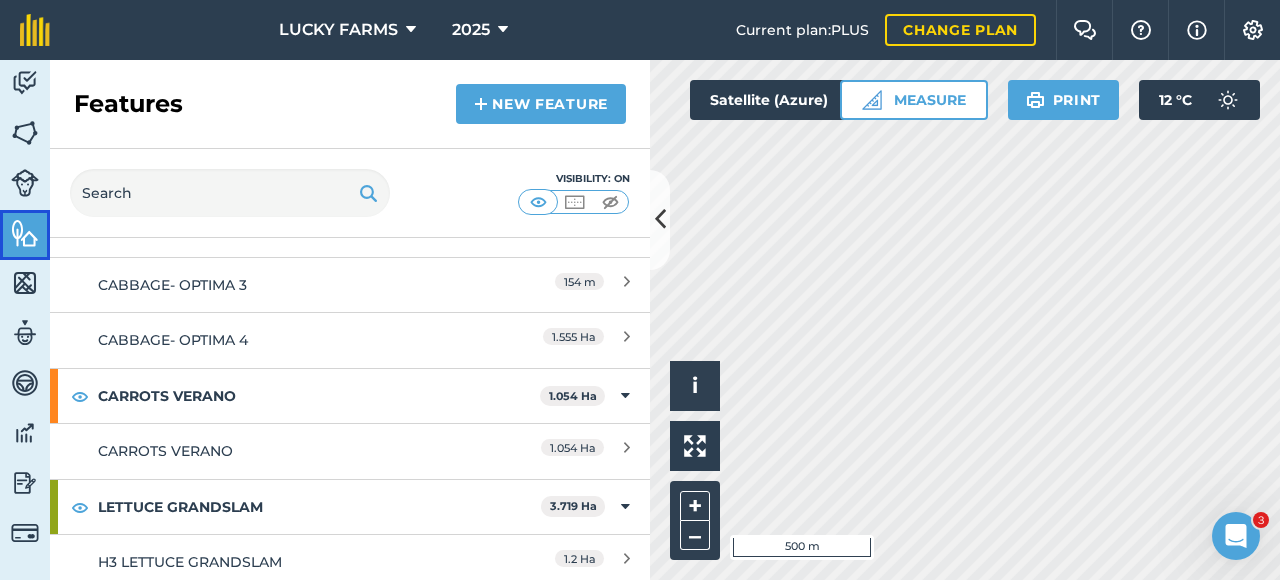 scroll, scrollTop: 0, scrollLeft: 0, axis: both 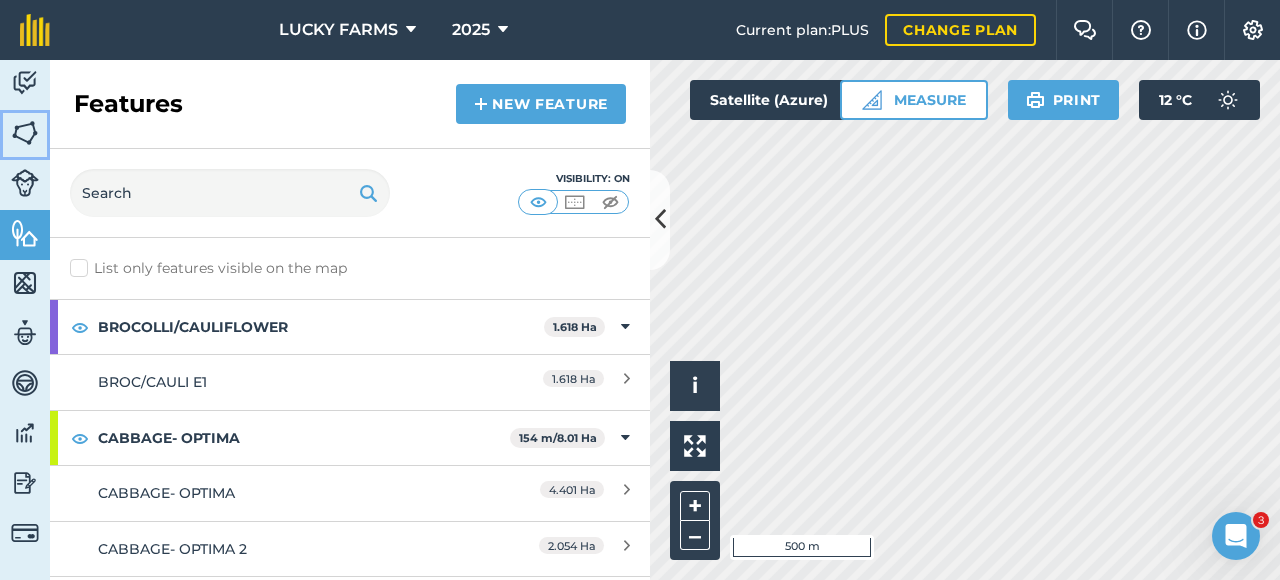 click on "Fields" at bounding box center (25, 135) 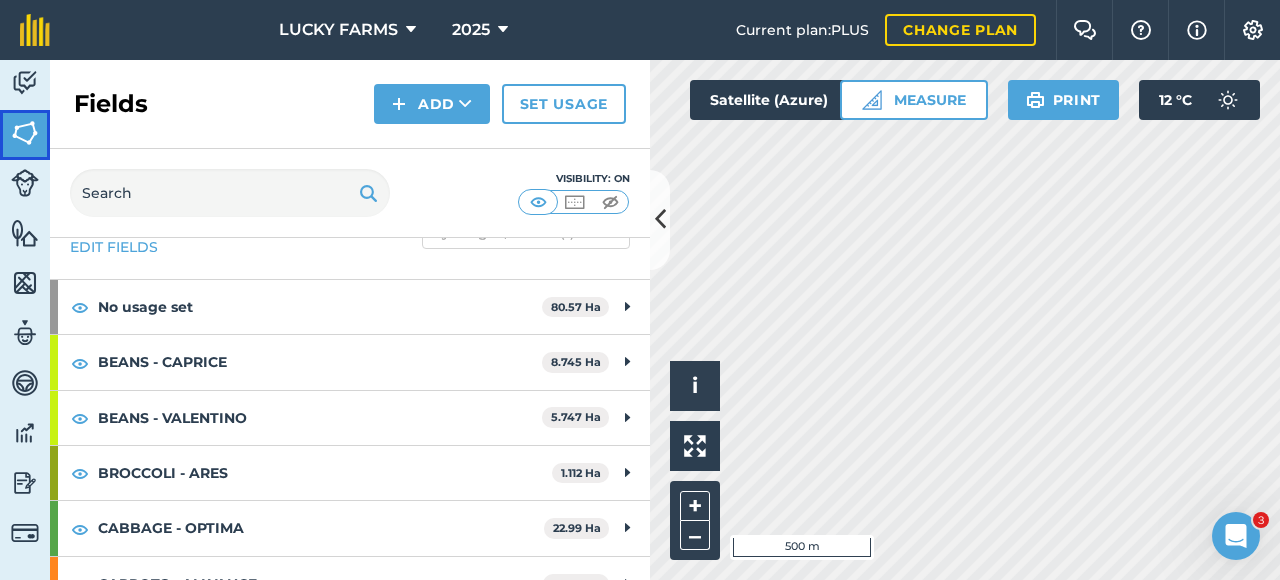 scroll, scrollTop: 200, scrollLeft: 0, axis: vertical 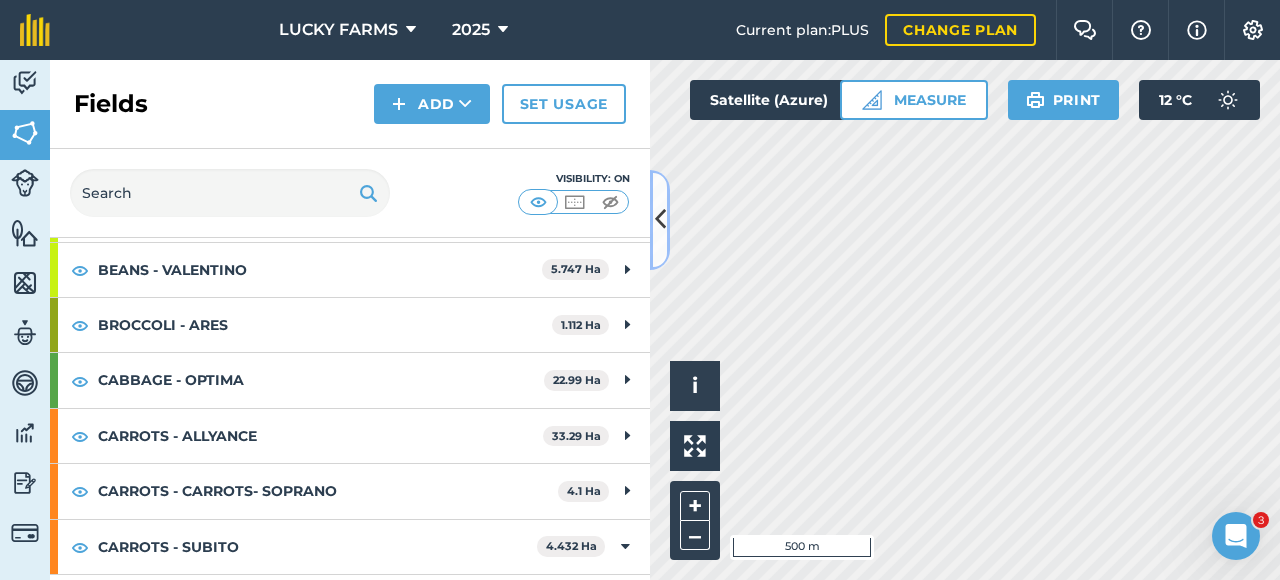 click at bounding box center [660, 220] 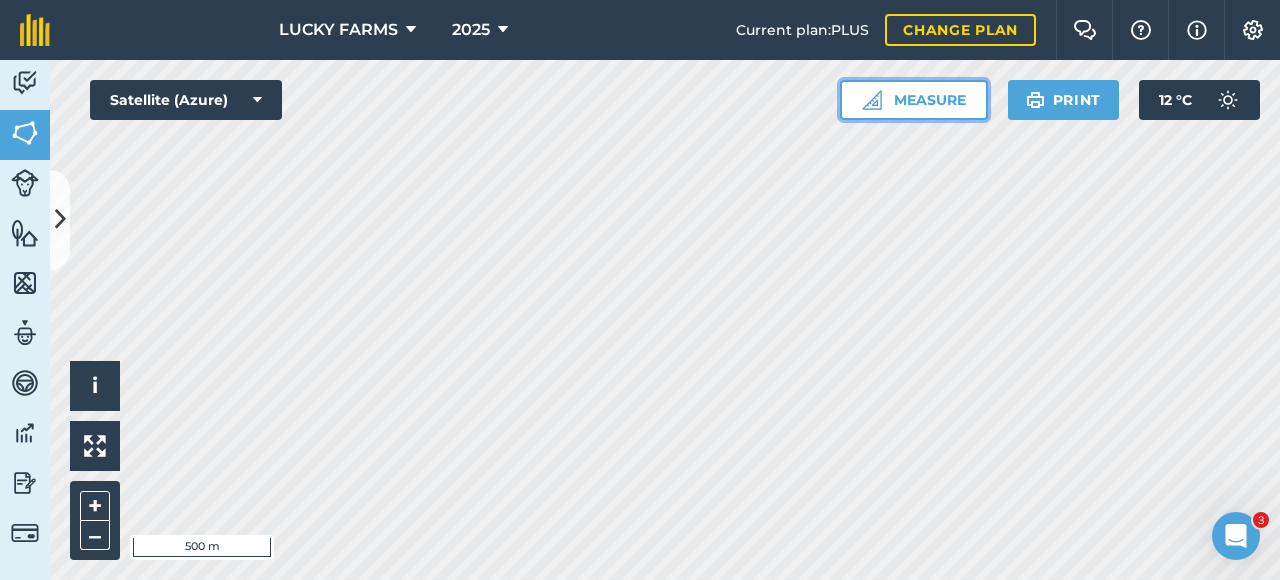 click on "Measure" at bounding box center [914, 100] 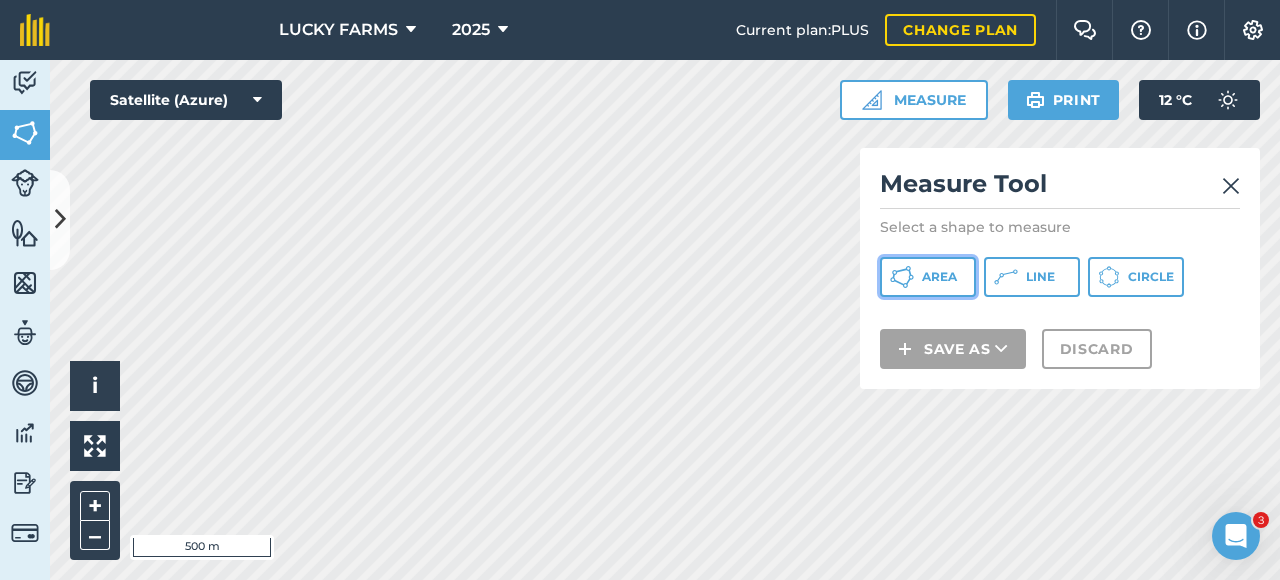 click on "Area" at bounding box center [928, 277] 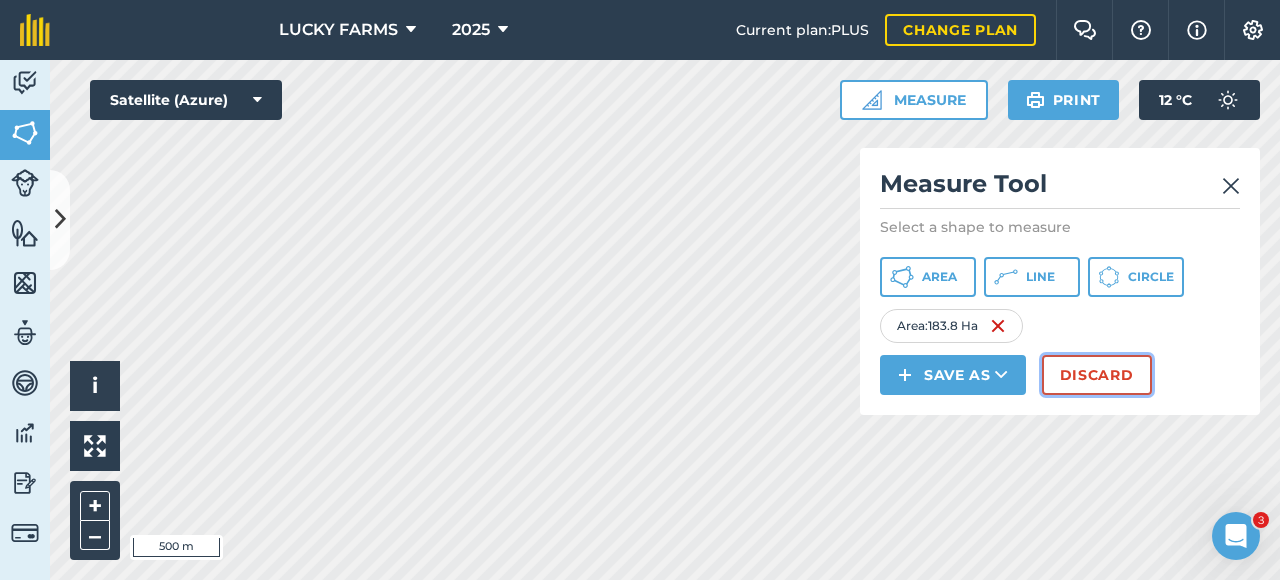 click on "Discard" at bounding box center (1097, 375) 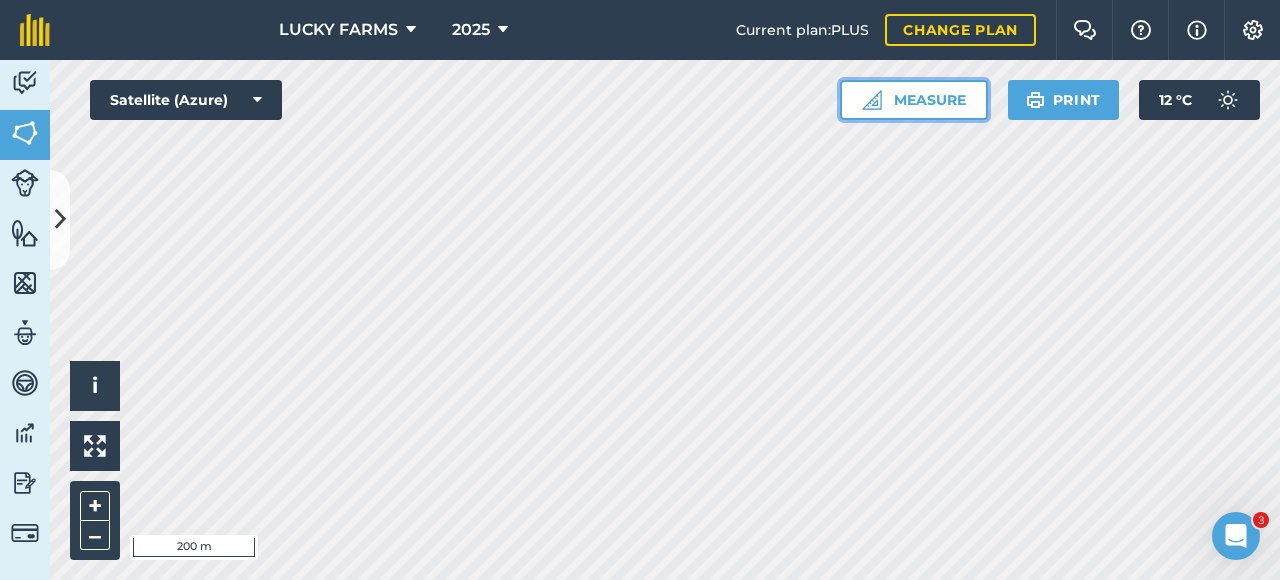 click on "Measure" at bounding box center (914, 100) 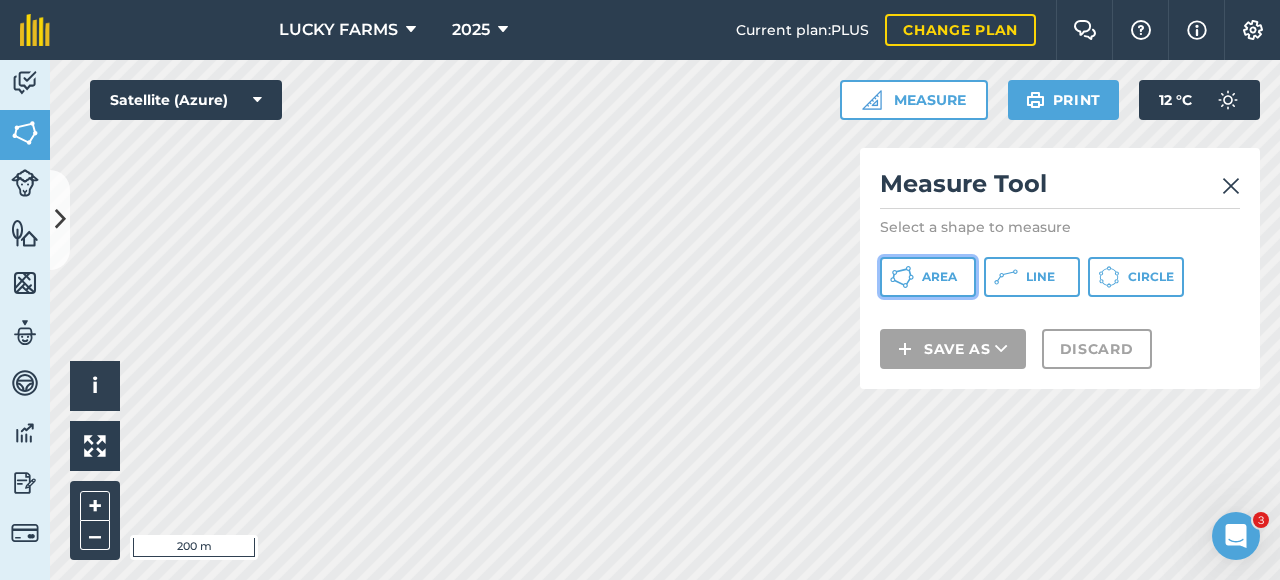 click on "Area" at bounding box center (928, 277) 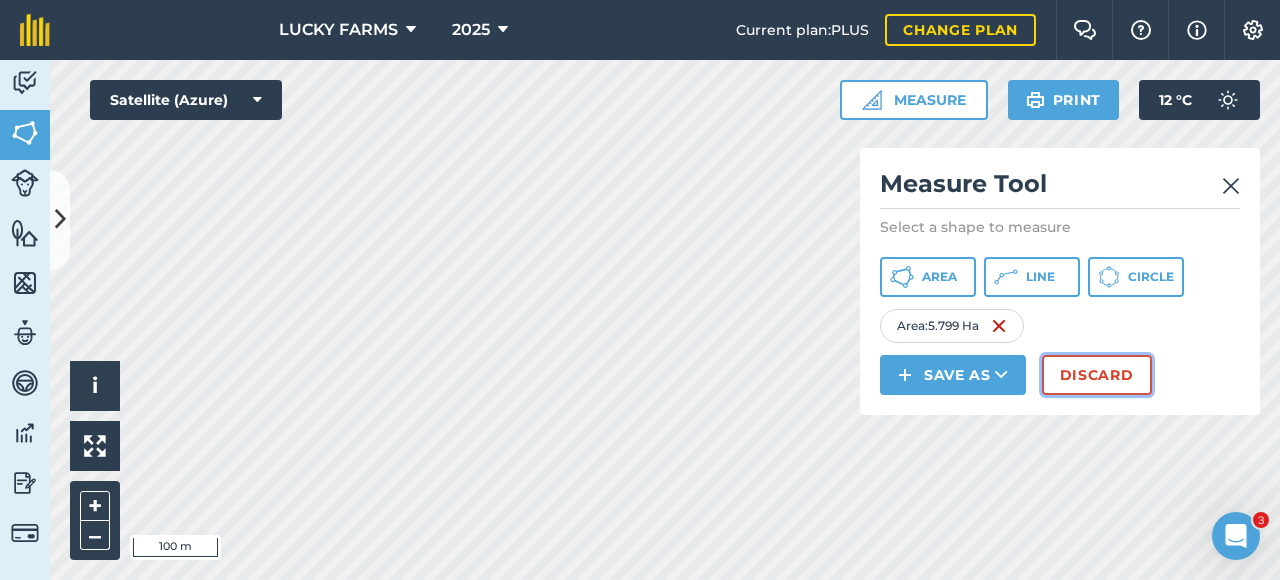 click on "Discard" at bounding box center [1097, 375] 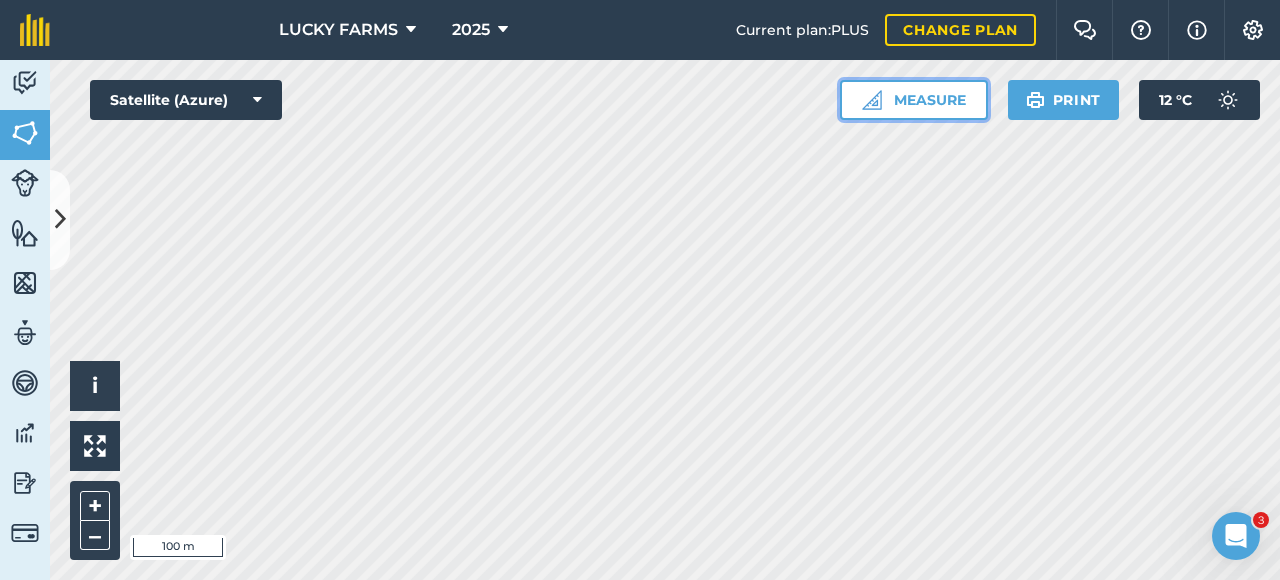 click on "Measure" at bounding box center (914, 100) 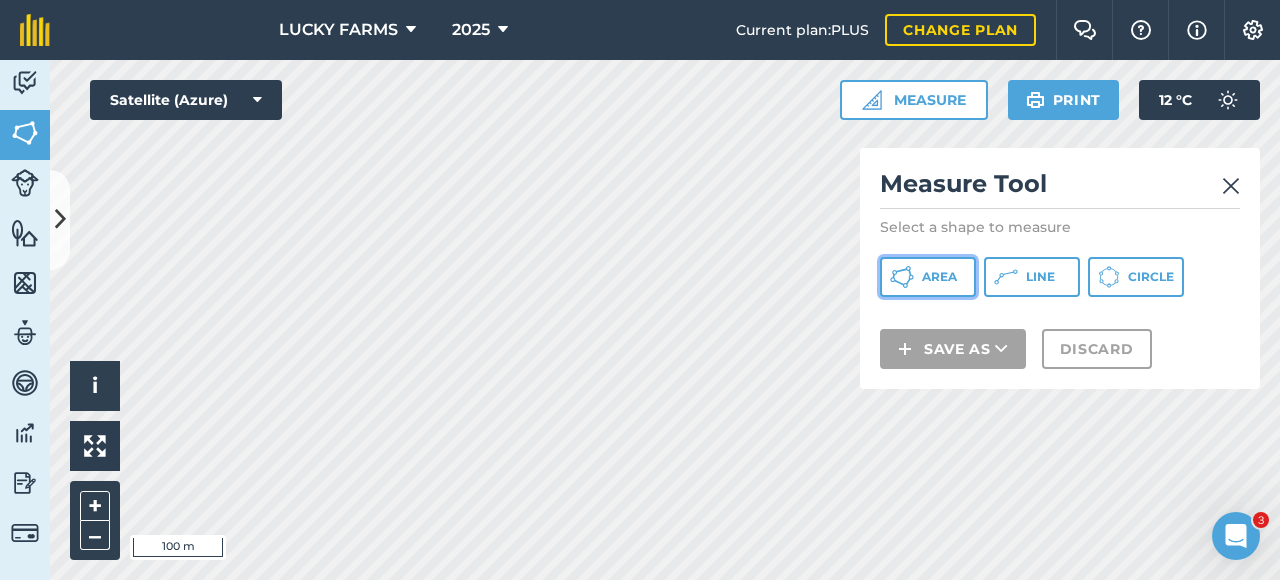 click on "Area" at bounding box center [928, 277] 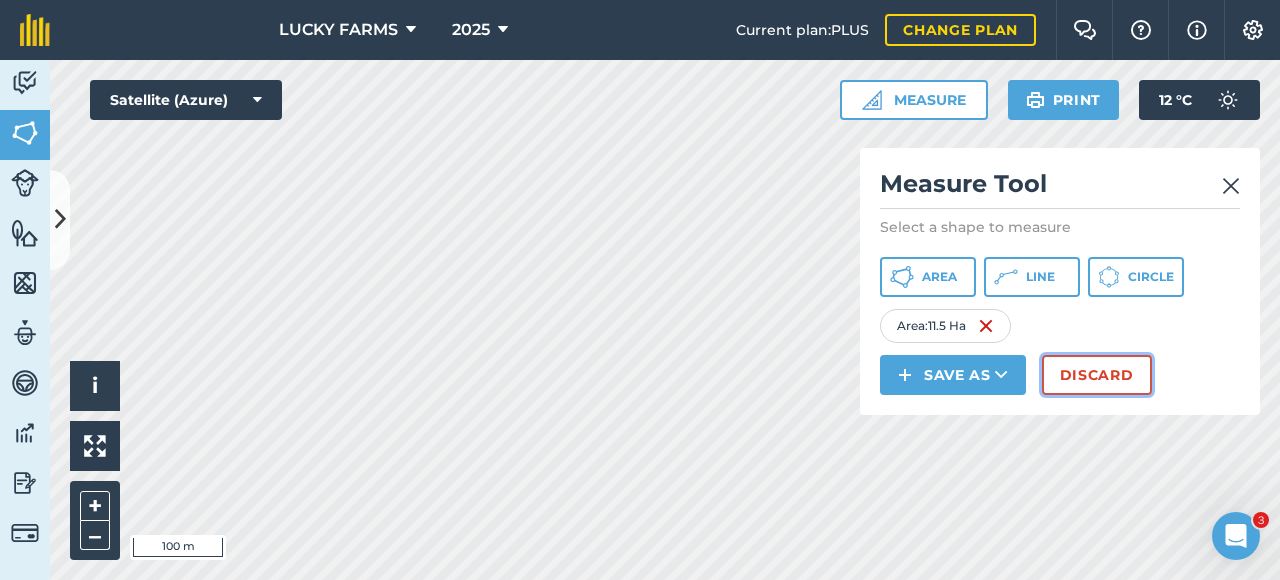click on "Discard" at bounding box center [1097, 375] 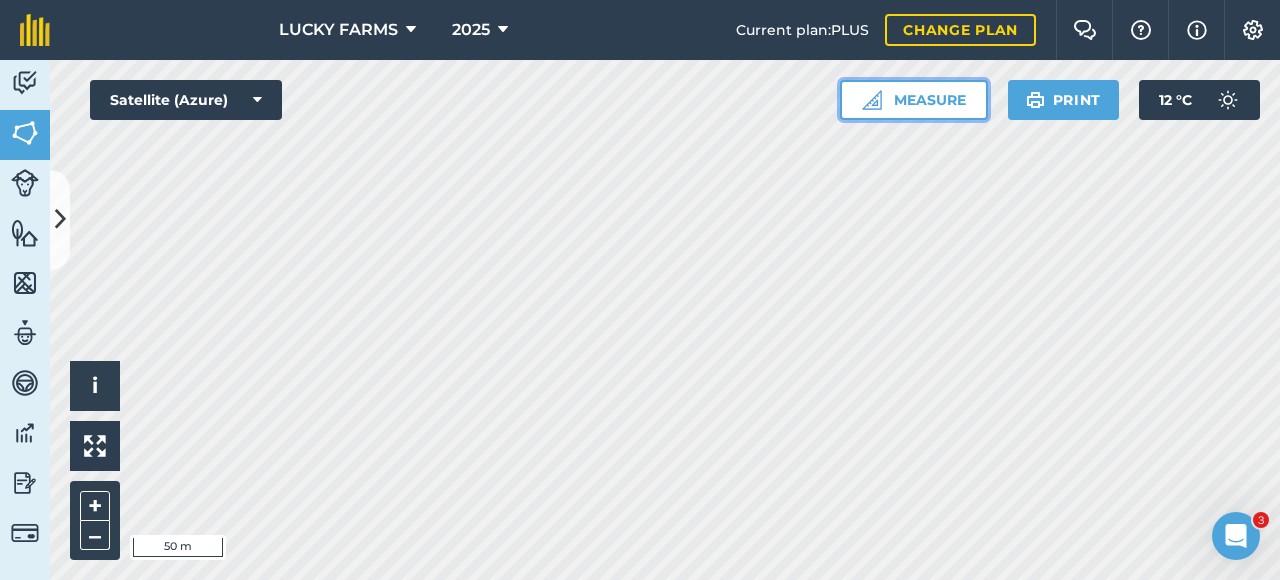 click on "Measure" at bounding box center [914, 100] 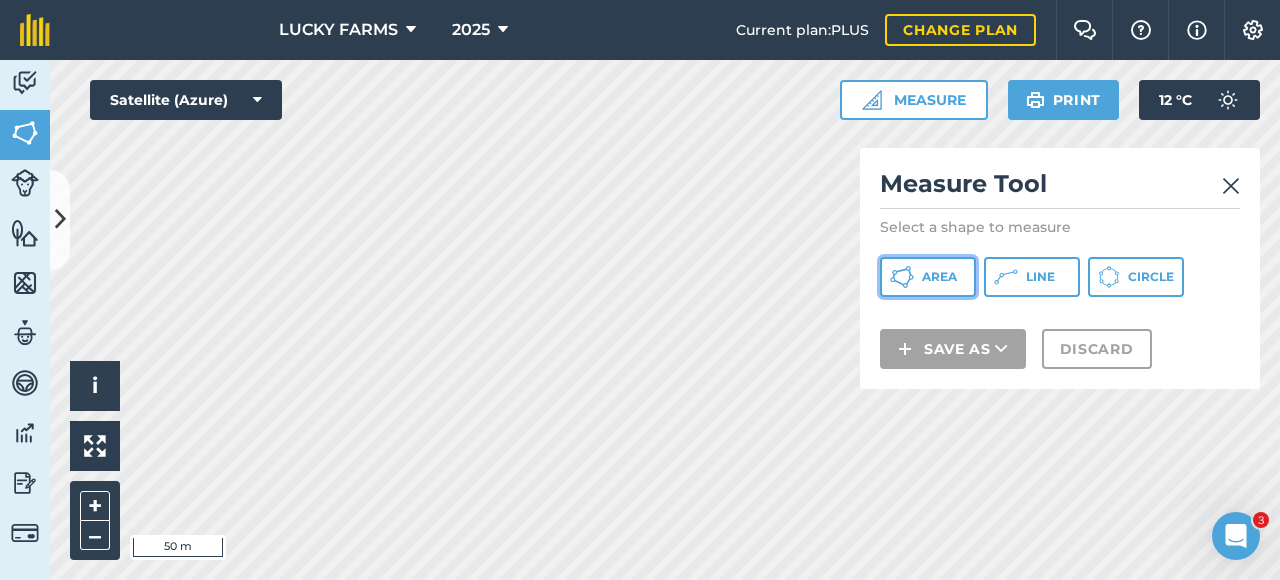 click 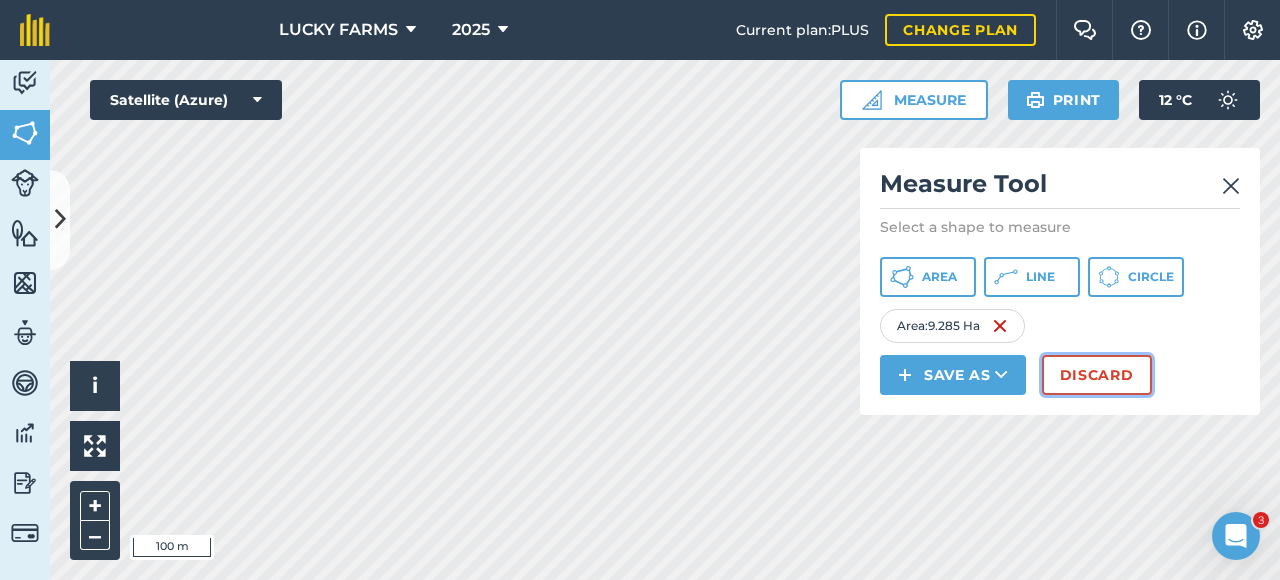 click on "Discard" at bounding box center [1097, 375] 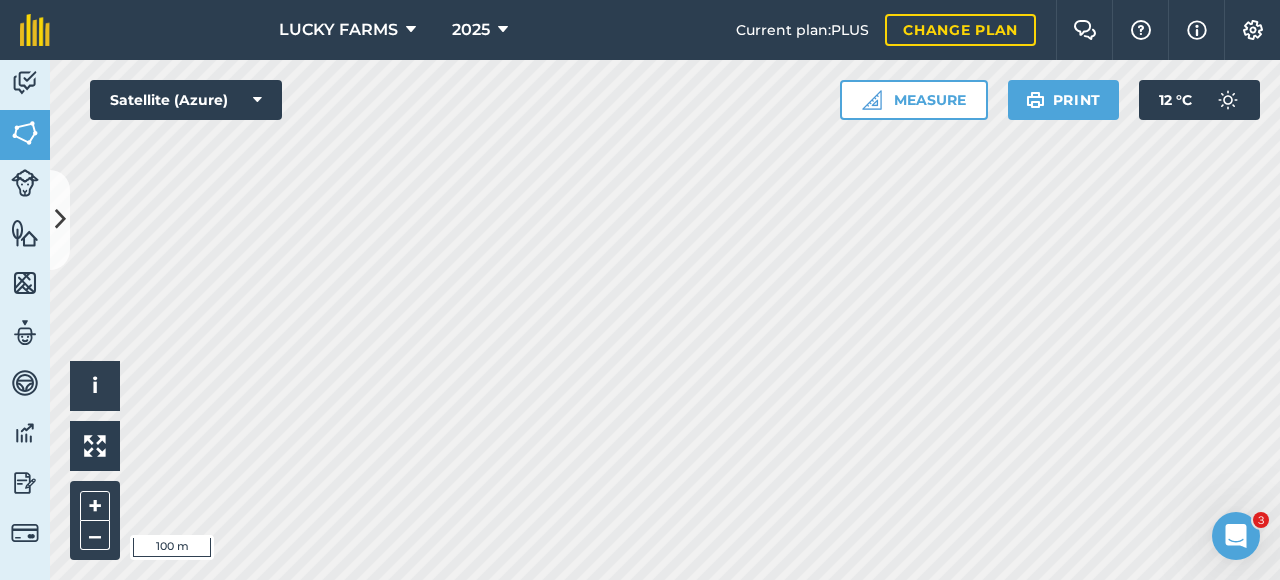 click on "LUCKY FARMS 2025 Current plan :  PLUS   Change plan Farm Chat Help Info Settings LUCKY FARMS  -  2025 Reproduced with the permission of  Microsoft Printed on  [DATE] Field usages No usage set BEANS - CAPRICE BEANS - [PERSON_NAME] BEANS - [PERSON_NAME] - ARES CABBAGE - OPTIMA CARROTS - ALLYANCE CARROTS - BALTIMORE CARROTS - CARROTS- SOPRANO CARROTS - SUBITO CARROTS - SUBITO CARROTS - VERANO CAULIFLOWER - SPACESTAR CAULIFLOWER - TWISTER CORN - P2432PW CORN-SWEET - DRIVER CORN-SWEET - KHAN CORN-SWEET - [PERSON_NAME]-SWEET - ODESSEY GOURD/MARROW/SQUASH - RESPECT F1 LETTUCE - GRANDSLAM LETTUCE - GREENMOON LETTUCE - LETTUCE ICERING LETTUCE - [PERSON_NAME] LETTUCE - [PERSON_NAME] & GREEN MOON SPINACH - GREENWAVE Feature types BROCOLLI/CAULIFLOWER CABBAGE- OPTIMA CARROTS VERANO LETTUCE GRANDSLAM LETTUCE GREENMOON LETTUCE- [PERSON_NAME] CORN DRIVER Activity Fields Livestock Features Maps Team Vehicles Data Reporting Billing Tutorials Tutorials Fields   Add   Set usage Visibility: On Total area :  257.8   Ha 80.57" at bounding box center (640, 290) 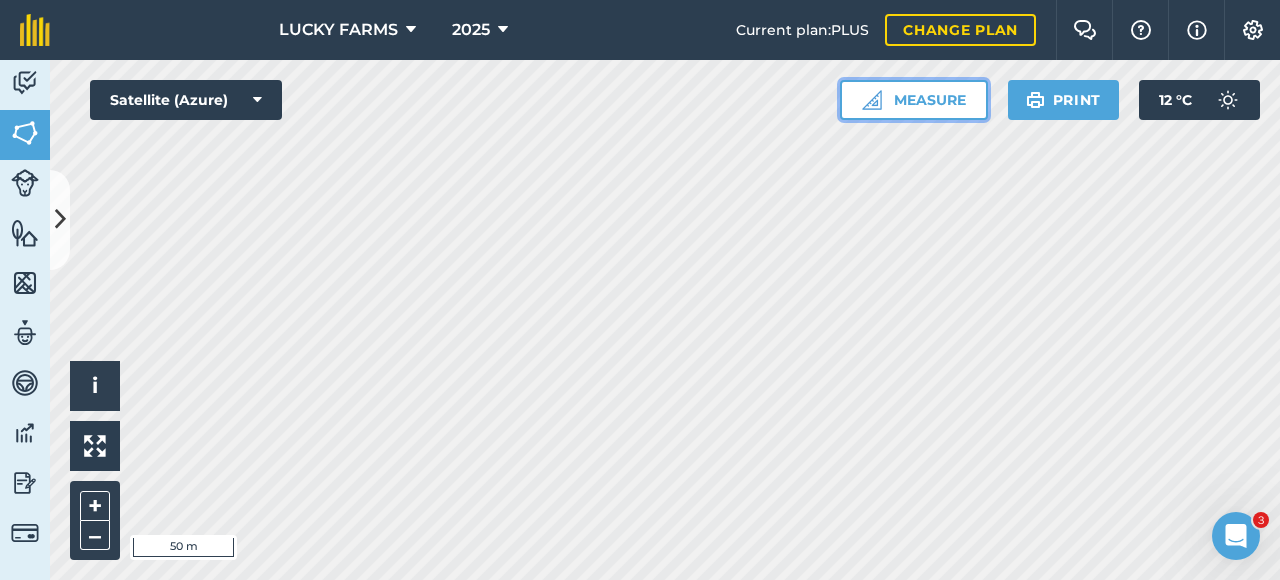 click on "Measure" at bounding box center (914, 100) 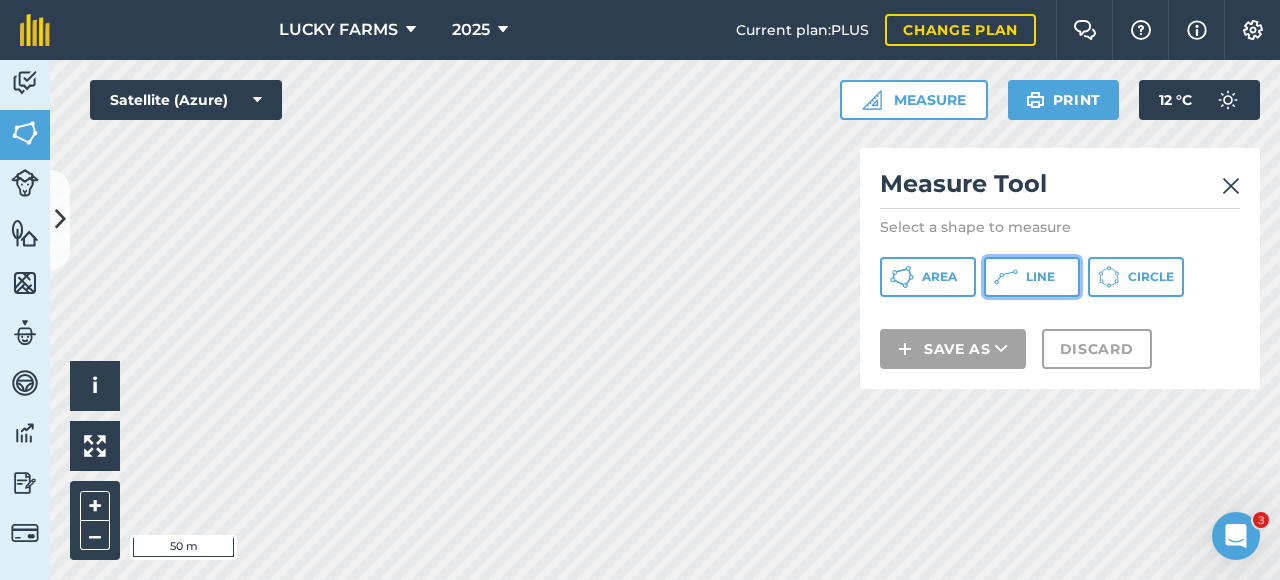 click on "Line" at bounding box center [1032, 277] 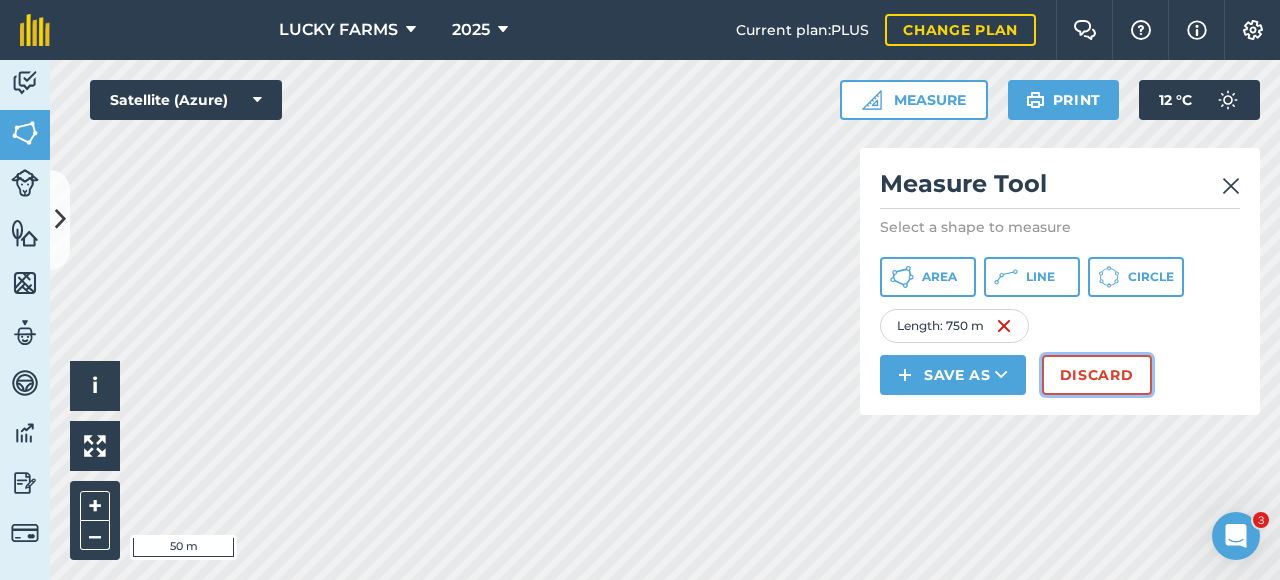 click on "Discard" at bounding box center (1097, 375) 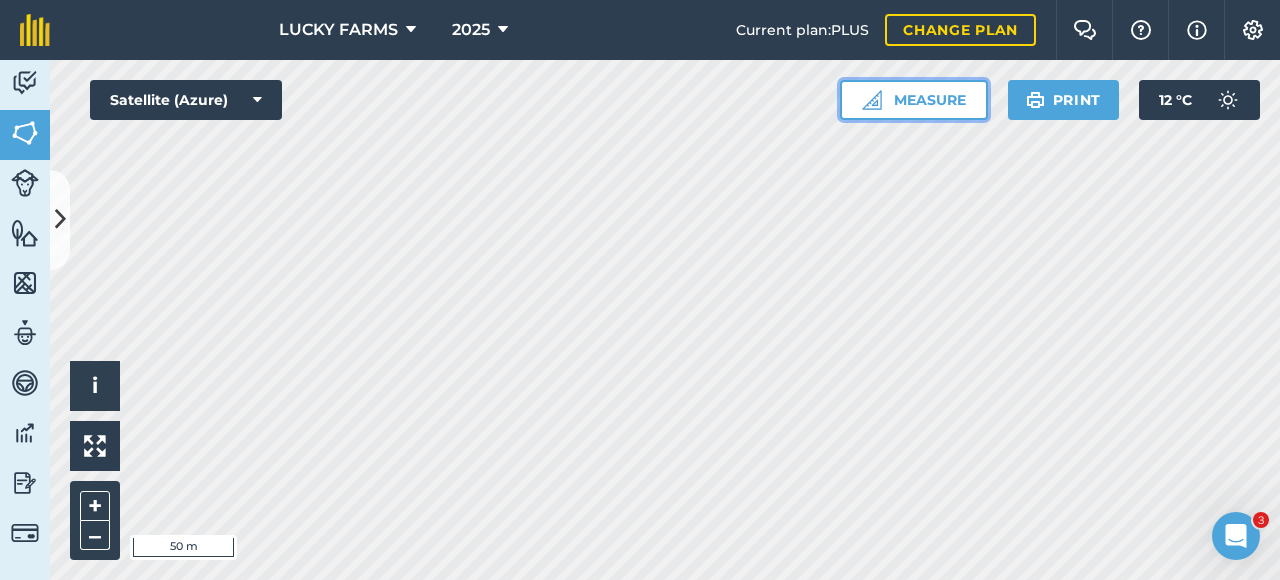 click on "Measure" at bounding box center (914, 100) 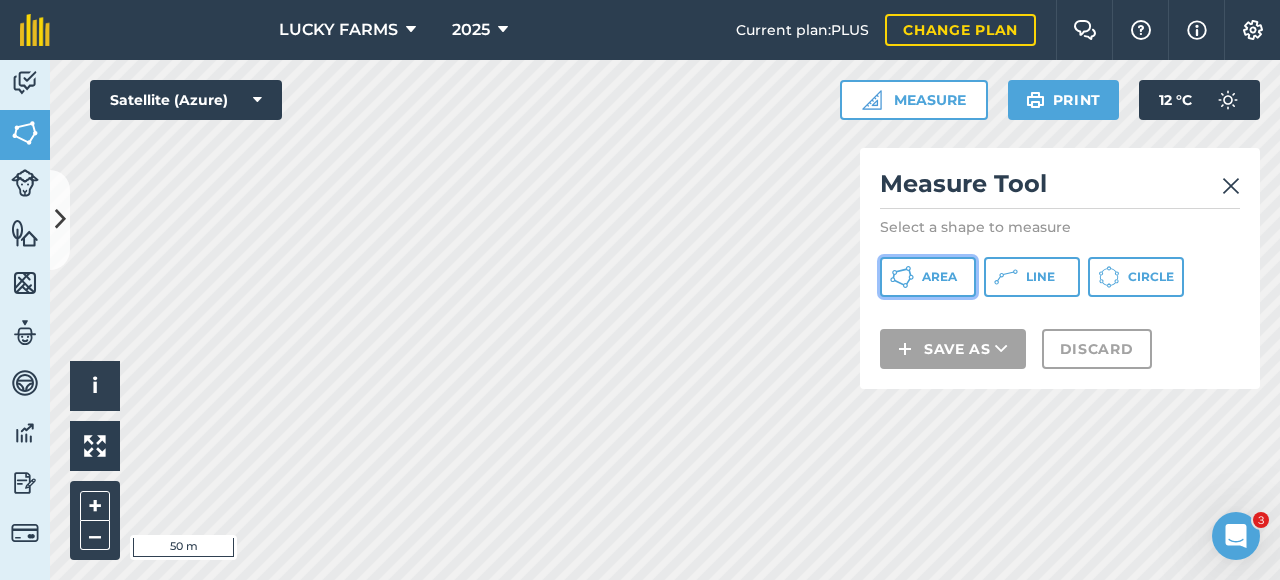 click on "Area" at bounding box center (928, 277) 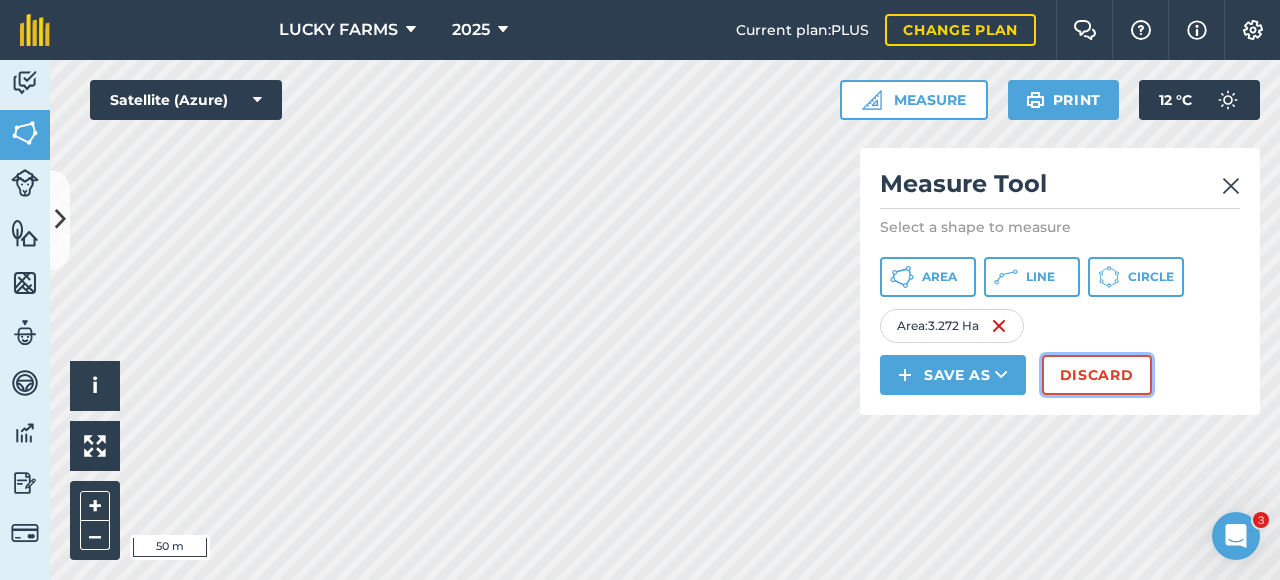 click on "Discard" at bounding box center [1097, 375] 